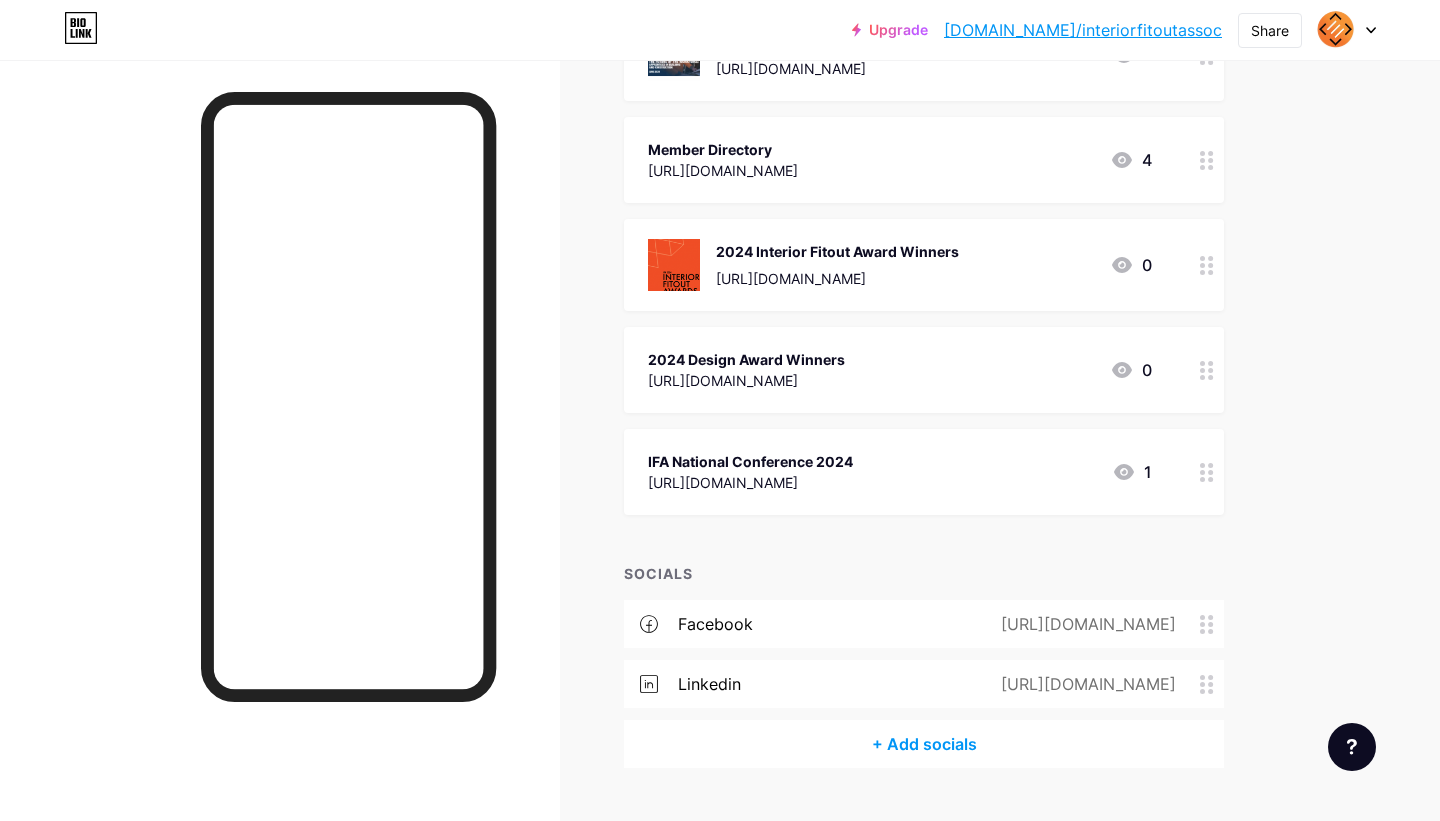 scroll, scrollTop: 1513, scrollLeft: 0, axis: vertical 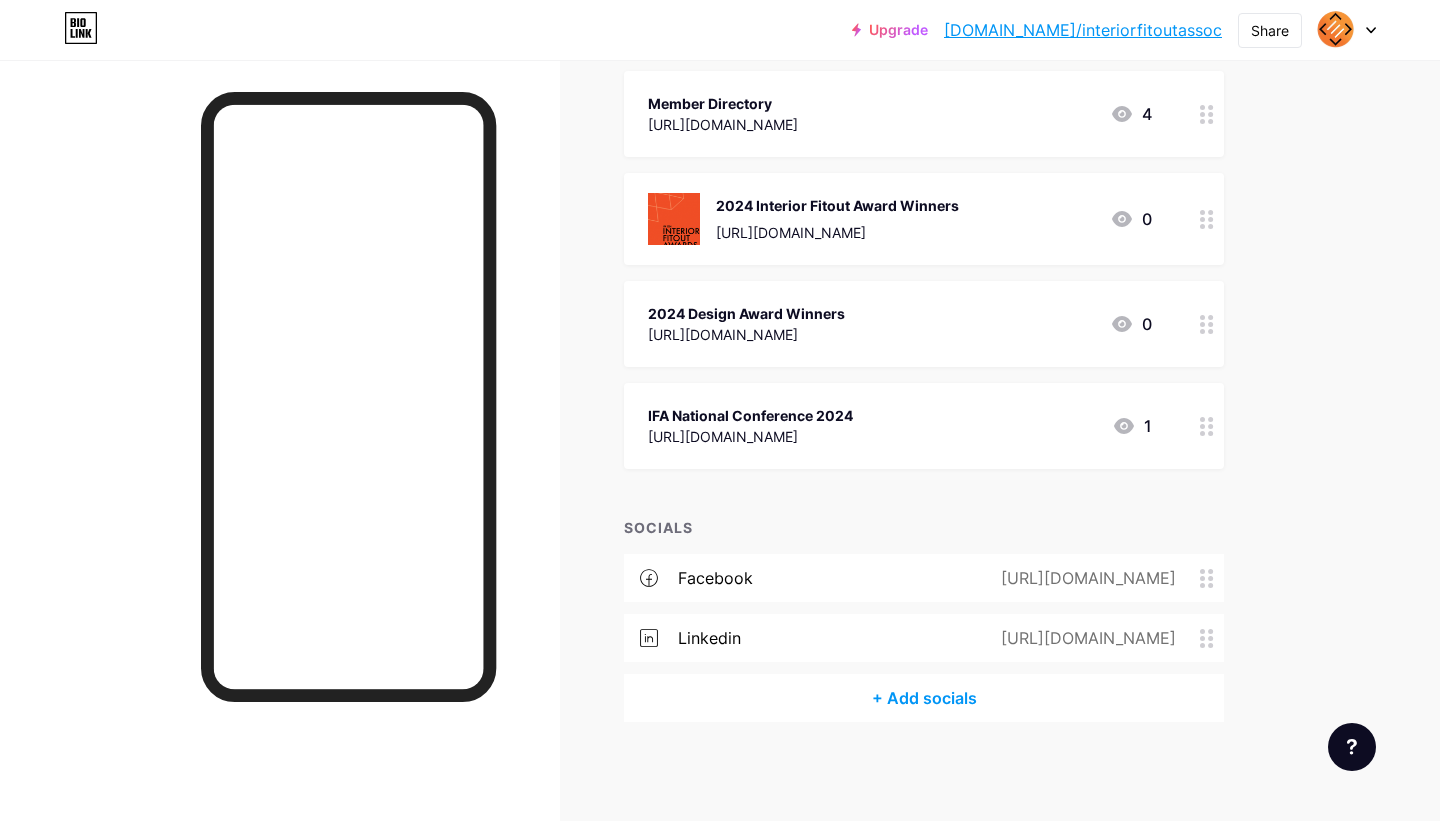 click 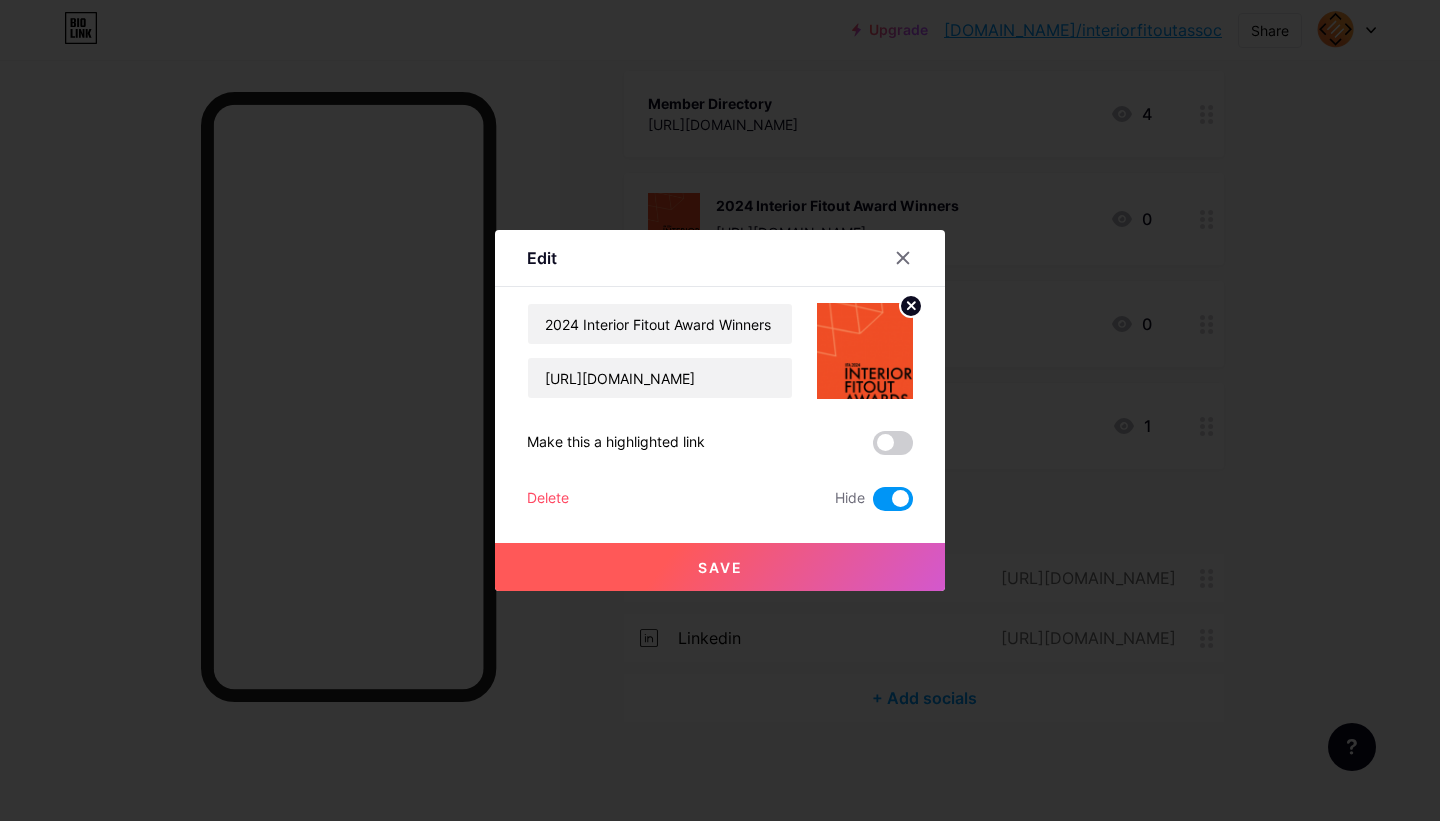 click at bounding box center (893, 499) 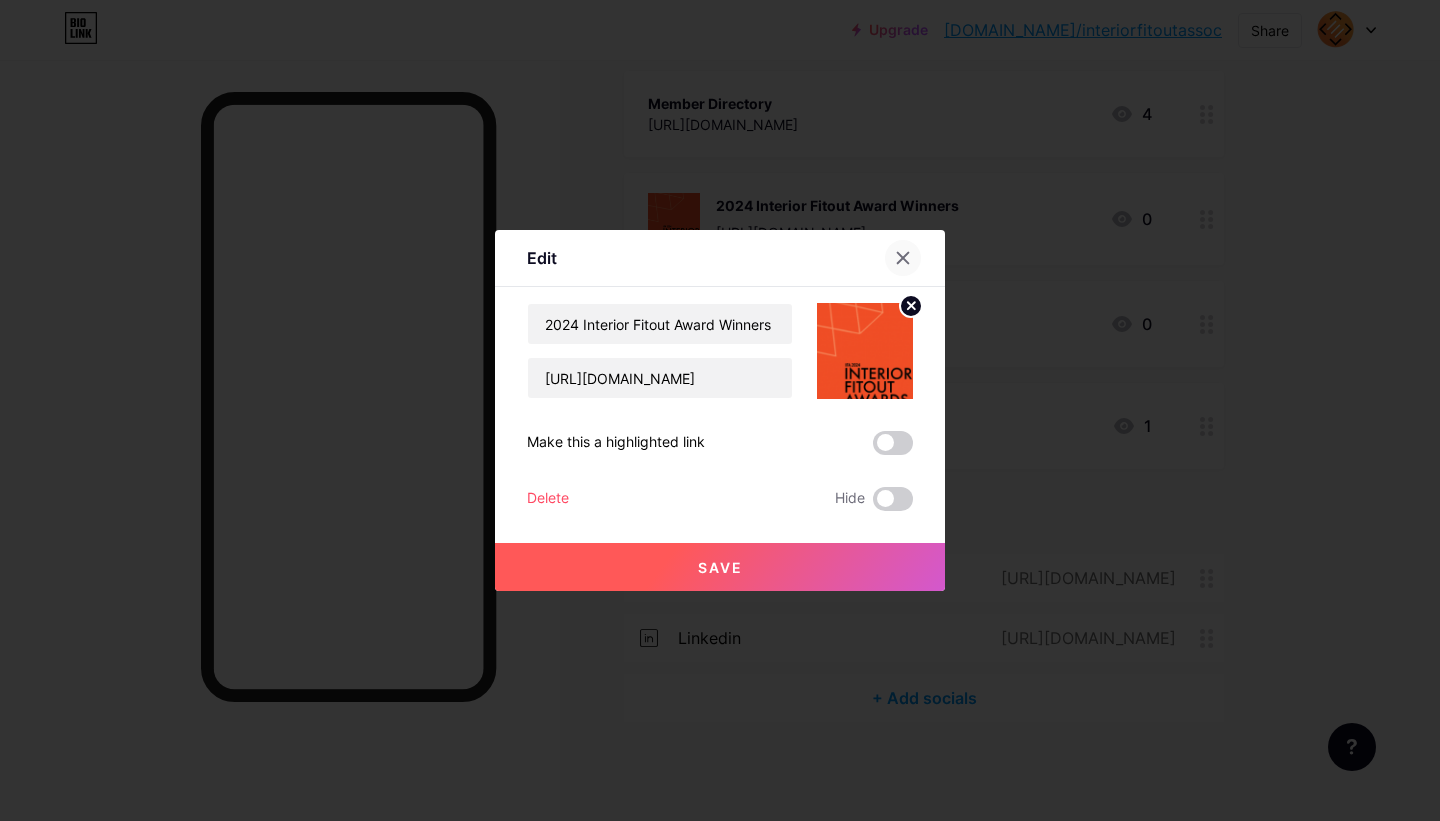 click 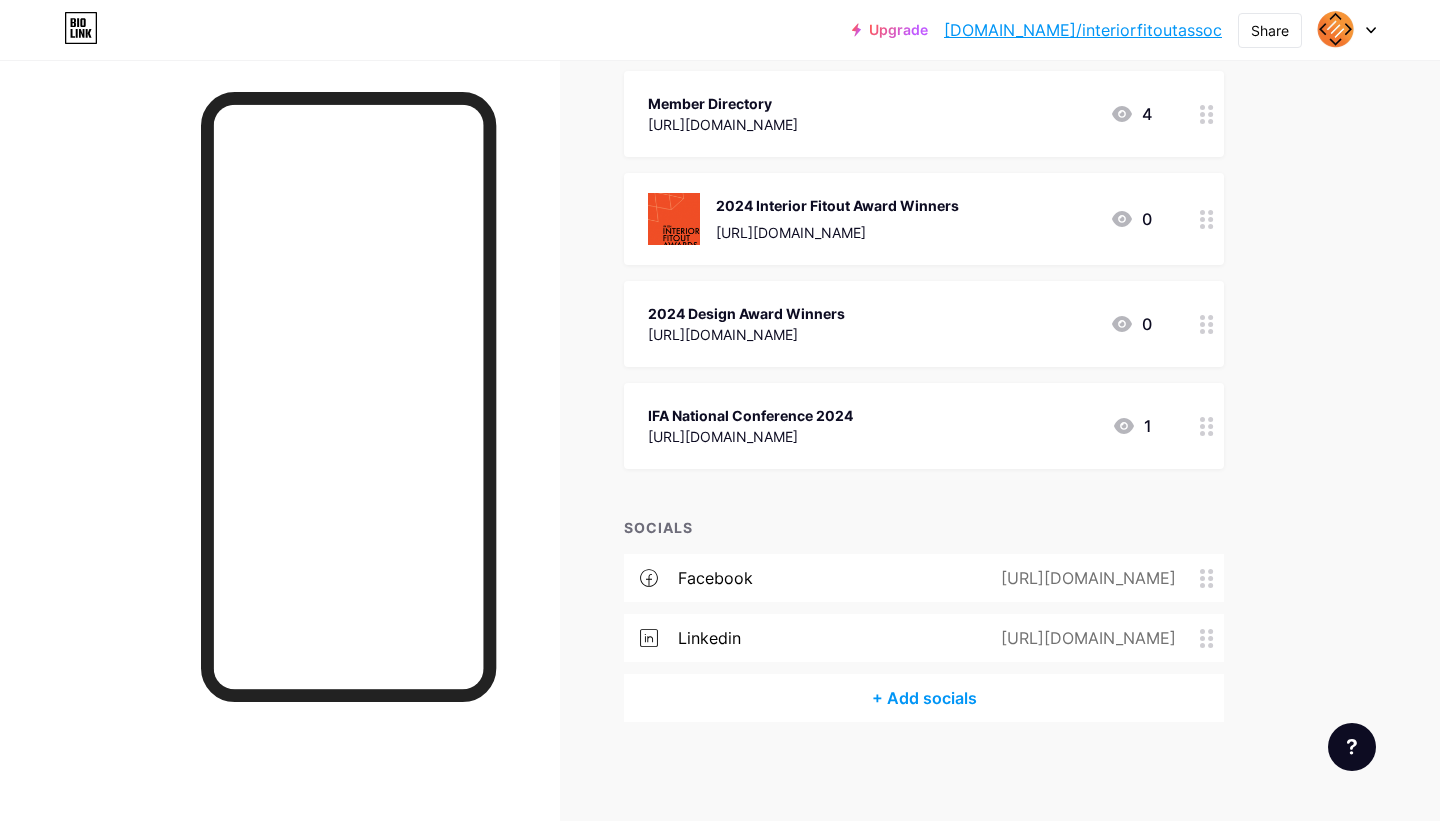 click on "+ Add socials" at bounding box center (924, 698) 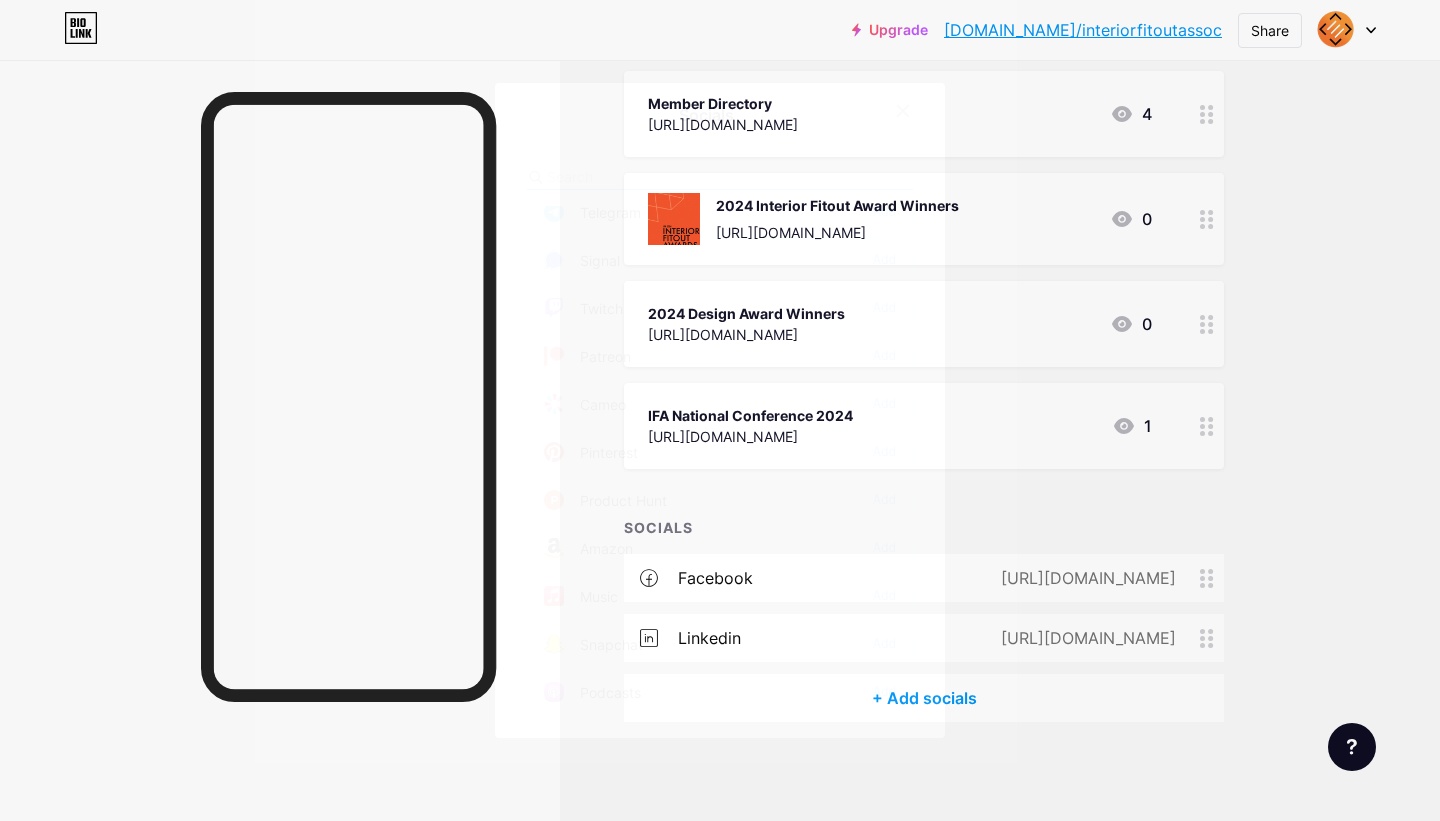 scroll, scrollTop: 1028, scrollLeft: 0, axis: vertical 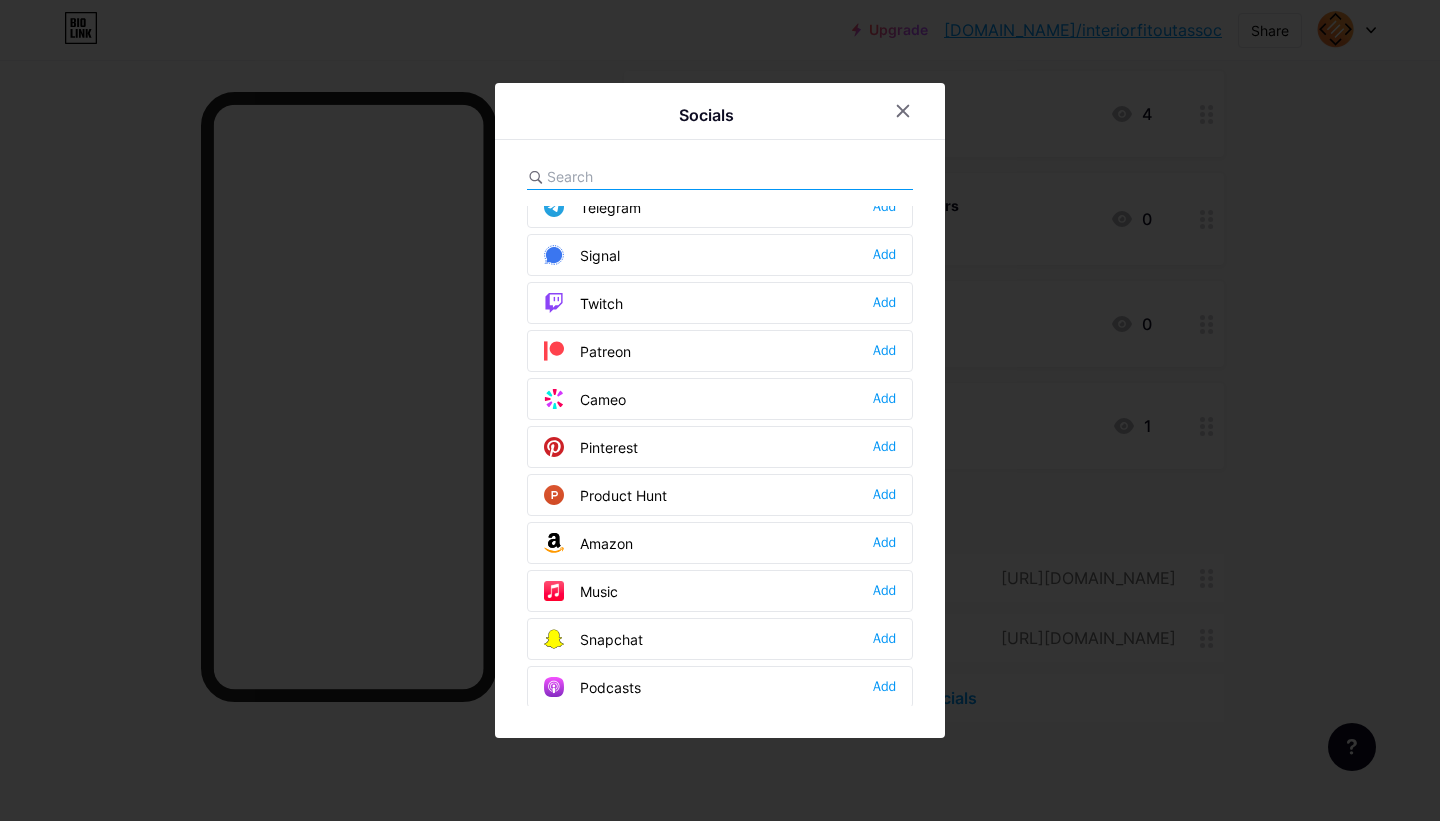 click on "Pinterest
Add" at bounding box center [720, 447] 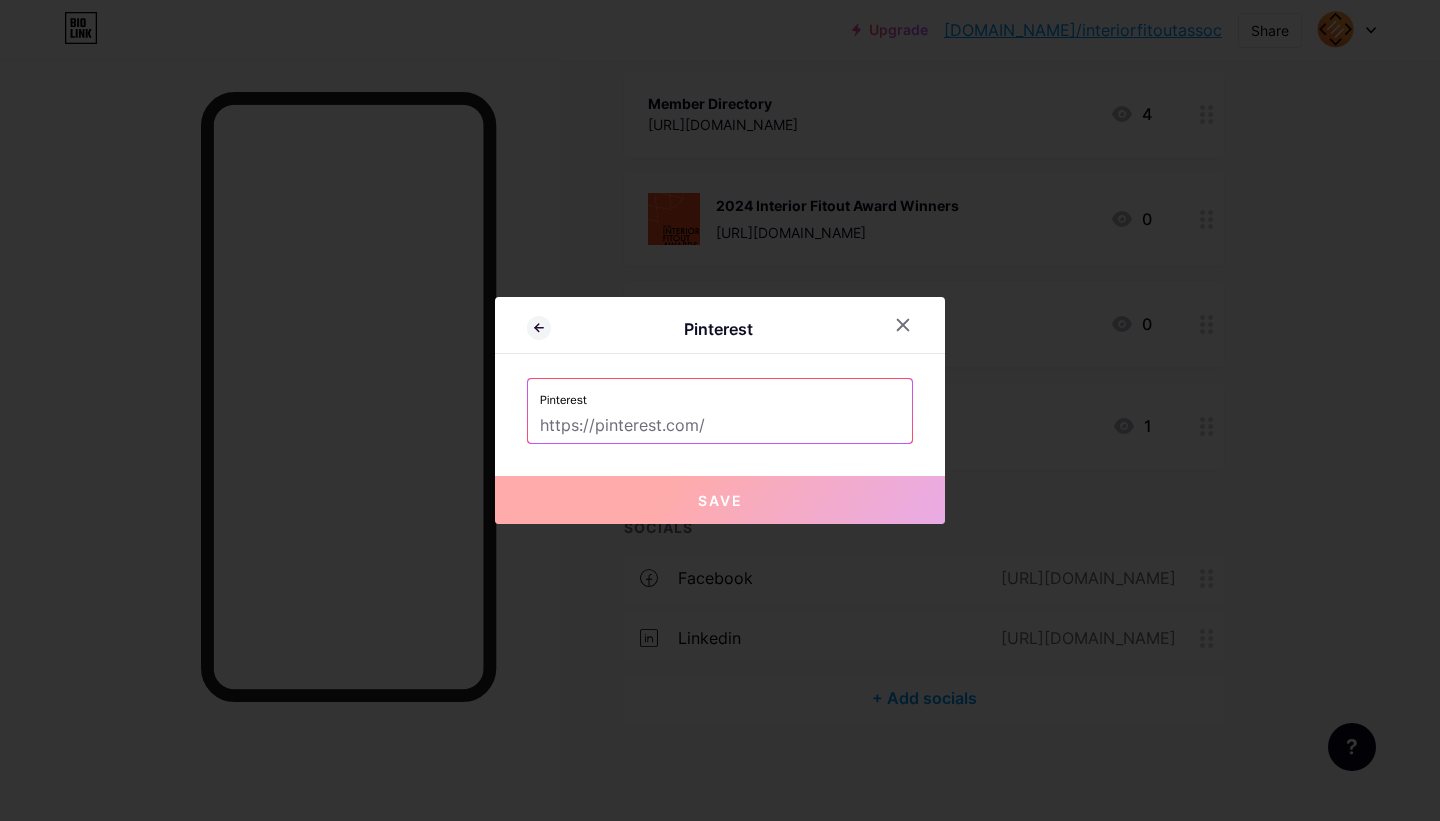 click at bounding box center (720, 426) 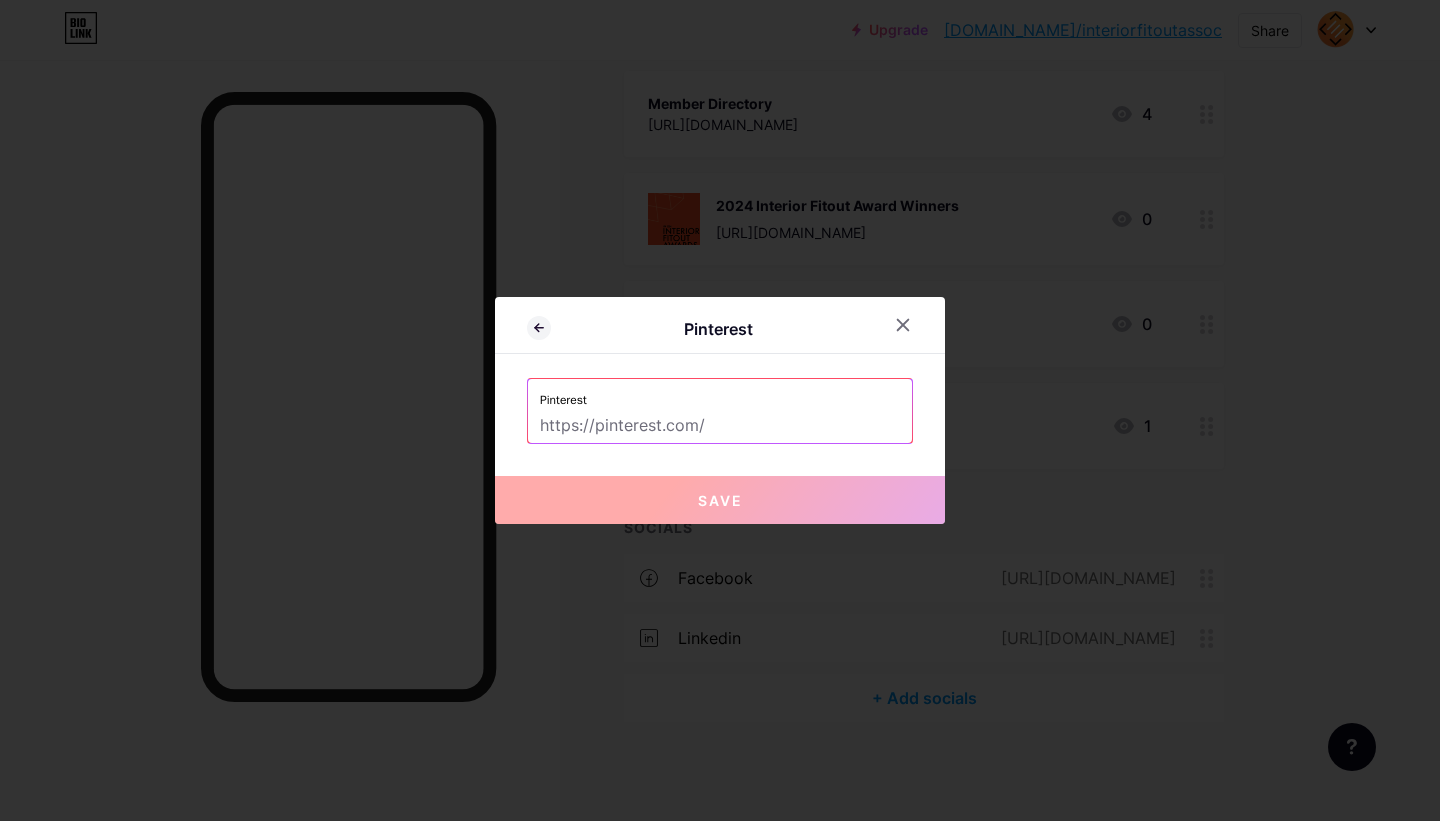 paste on "[URL][DOMAIN_NAME]" 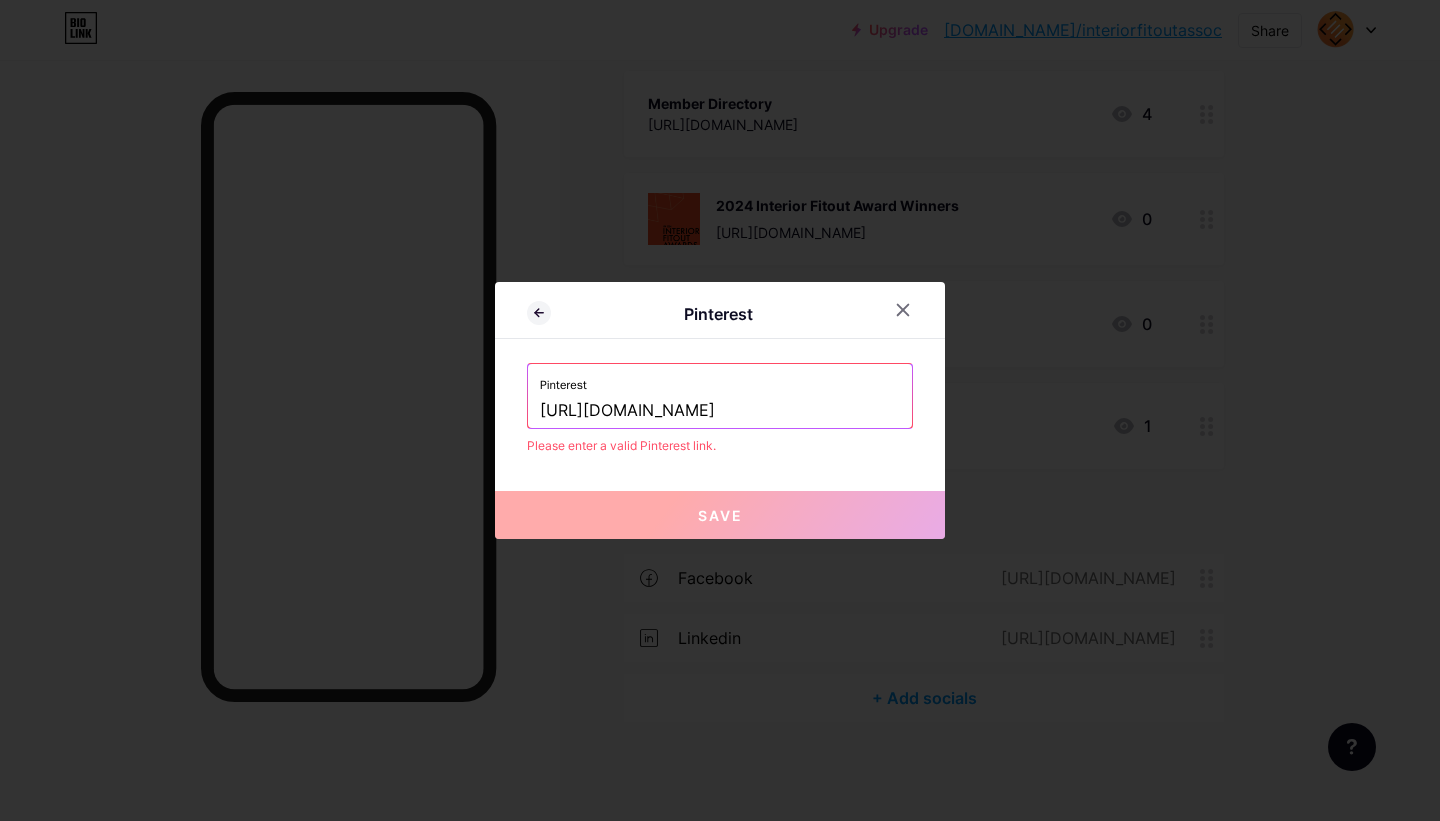type on "[URL][DOMAIN_NAME]" 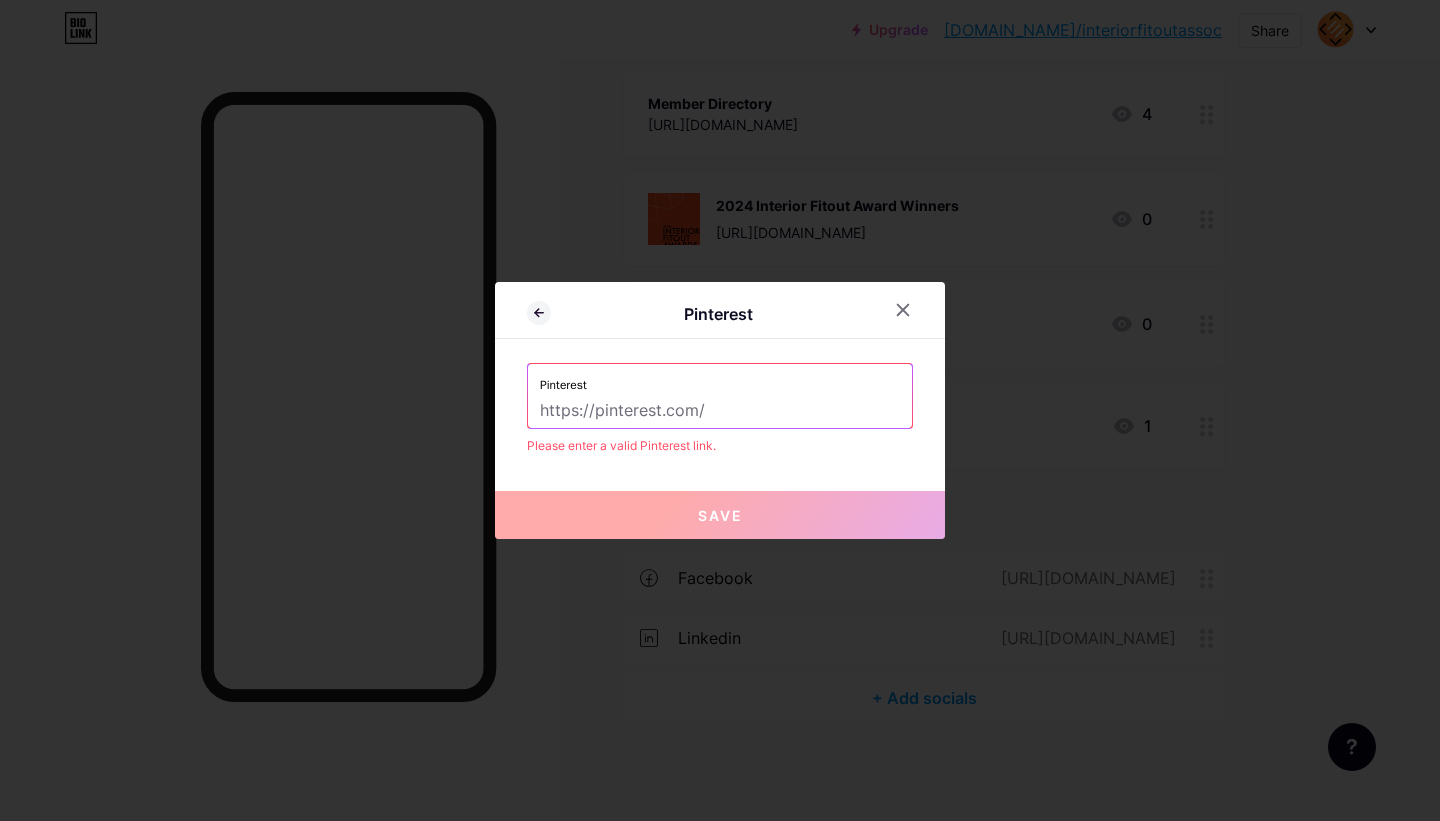 click at bounding box center [720, 411] 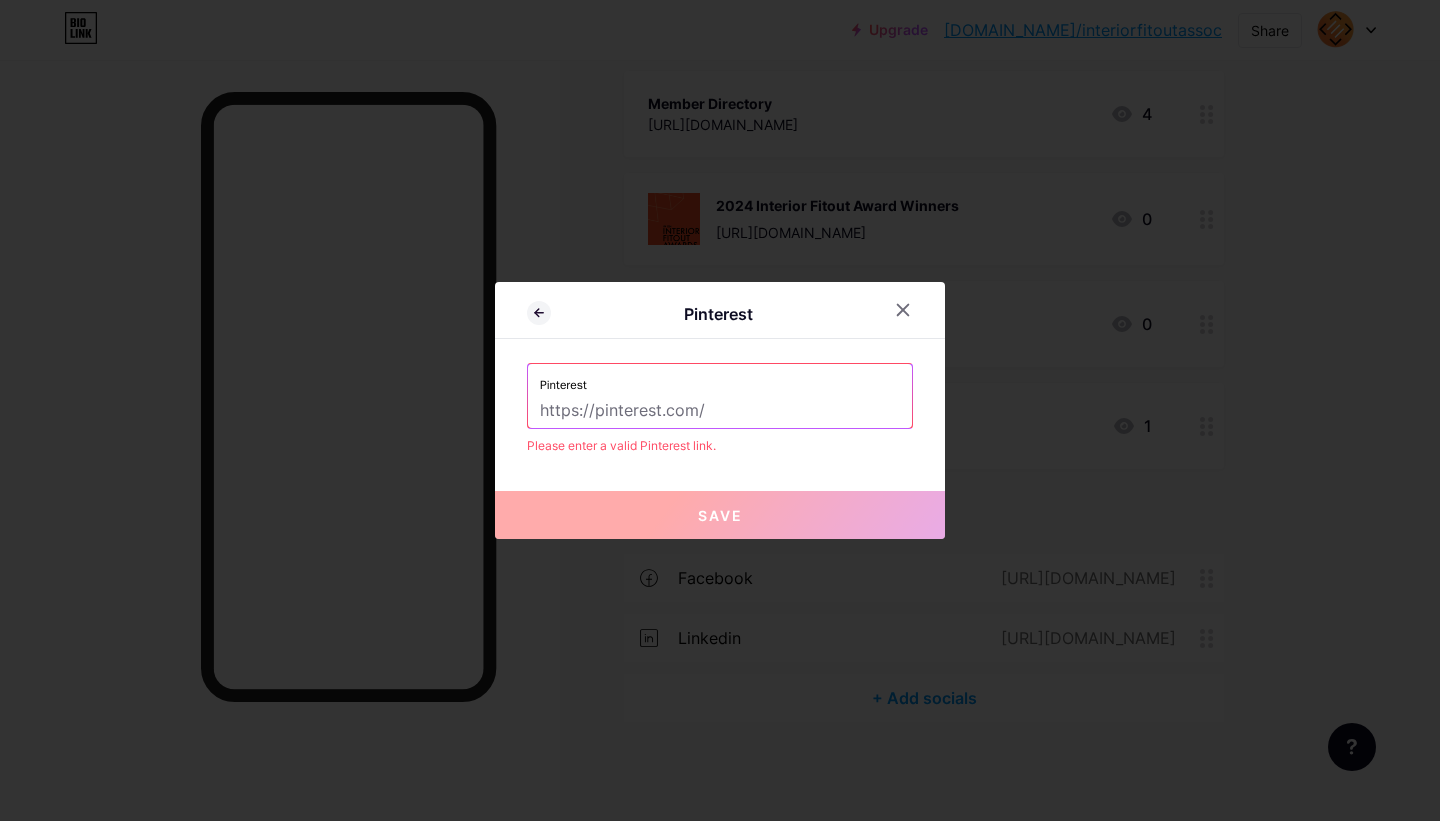 paste on "/ifassociation/" 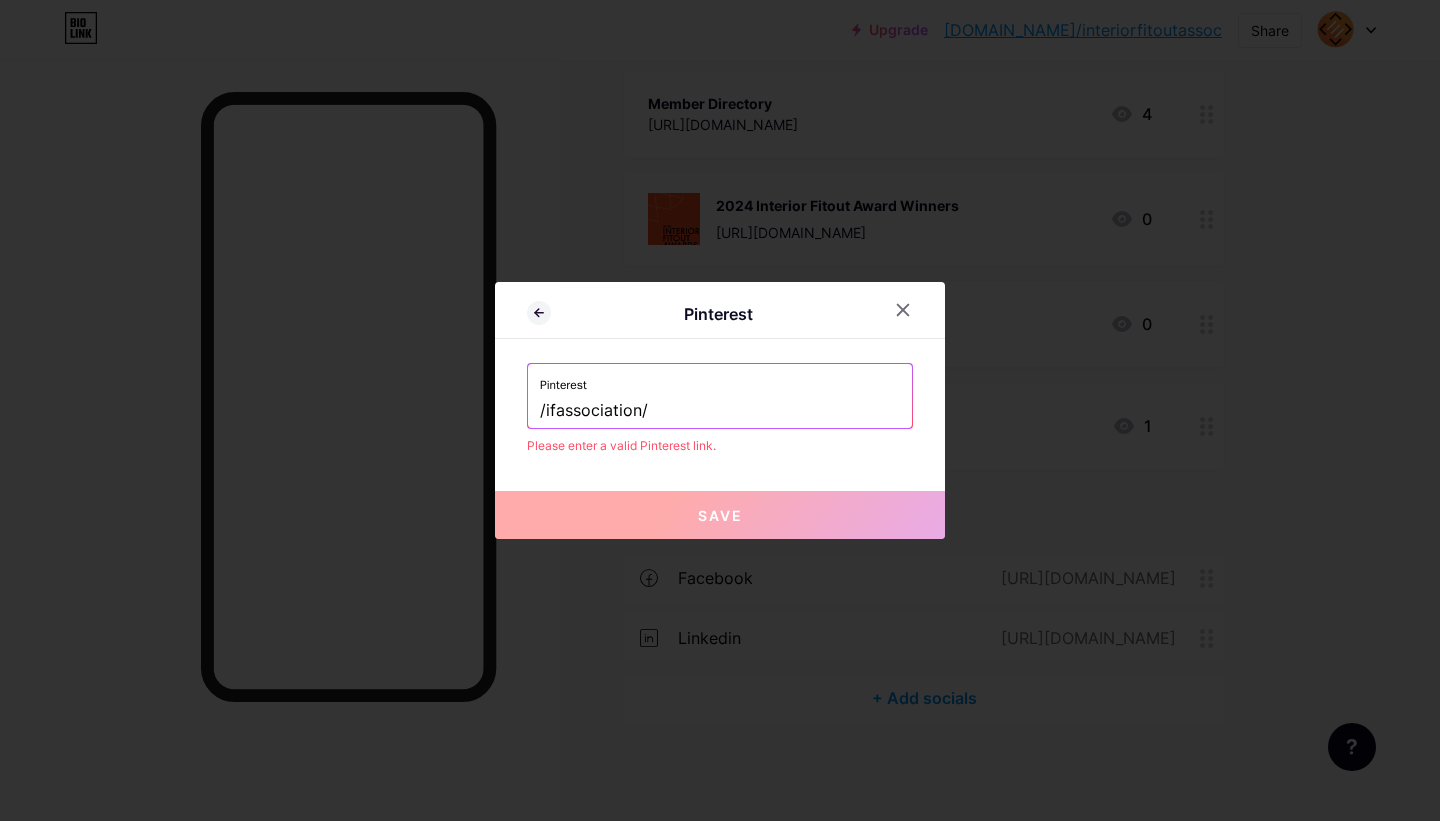 drag, startPoint x: 669, startPoint y: 410, endPoint x: 393, endPoint y: 406, distance: 276.029 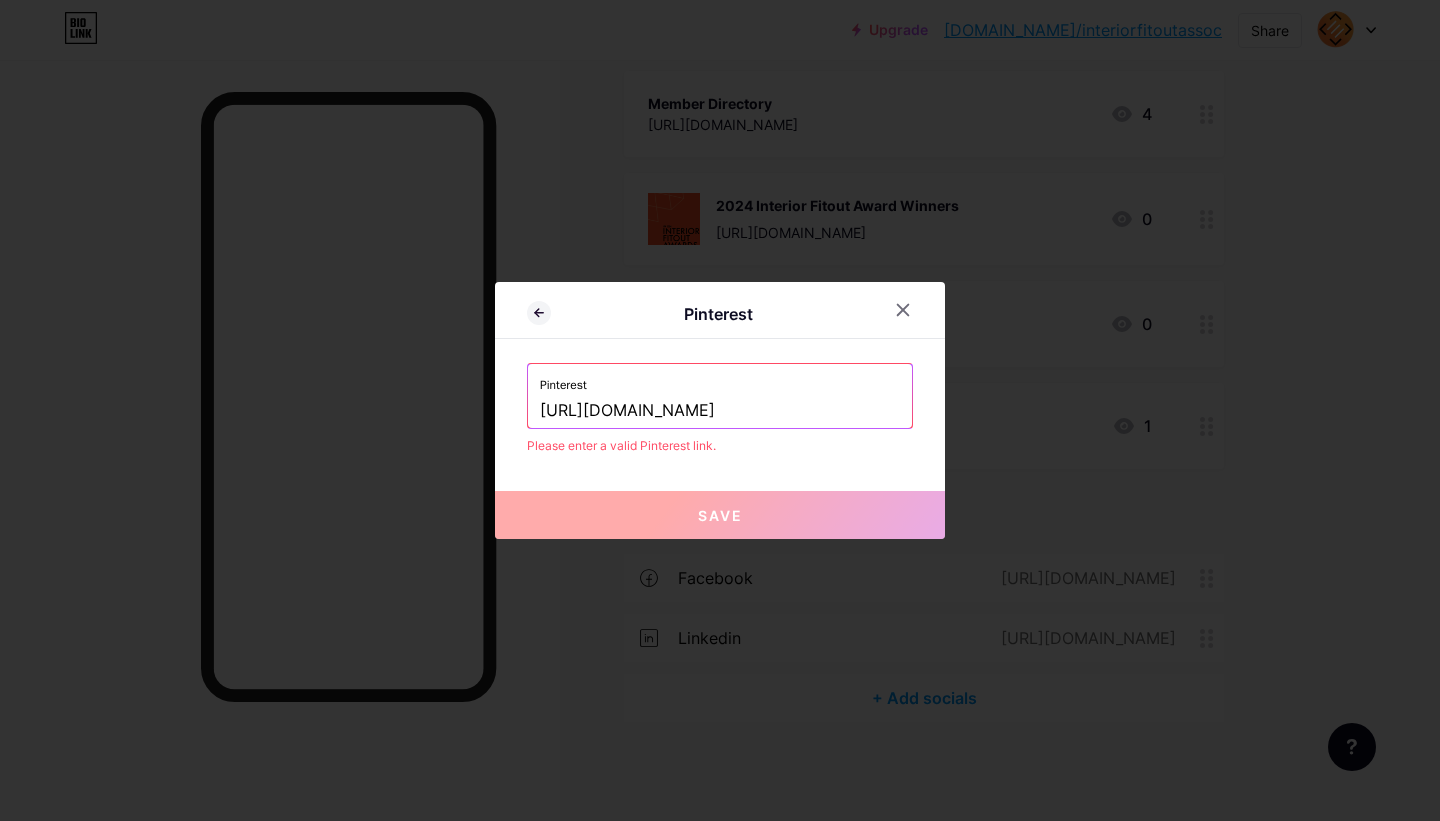click on "Pinterest" at bounding box center (720, 379) 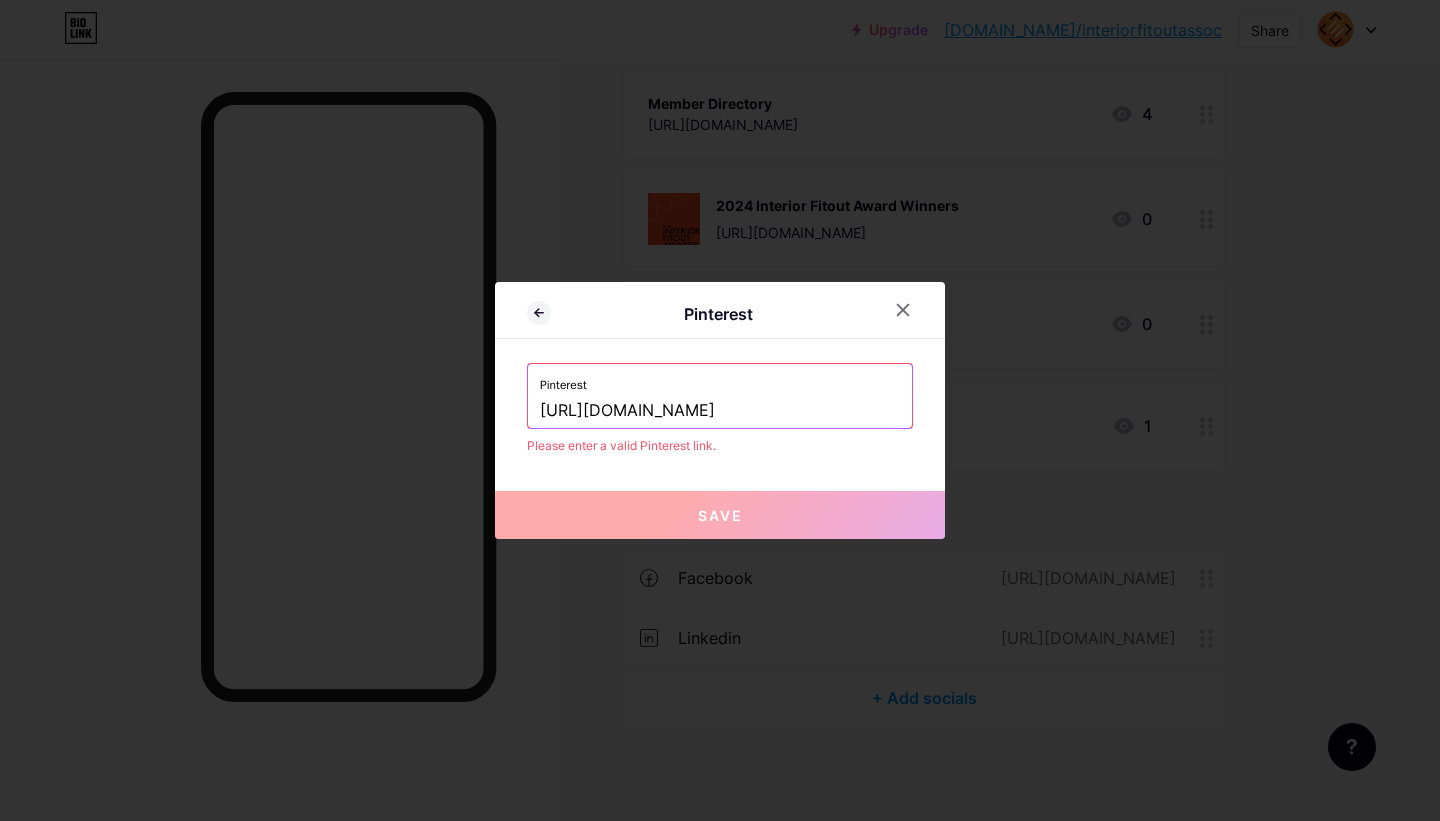 type on "[URL][DOMAIN_NAME]" 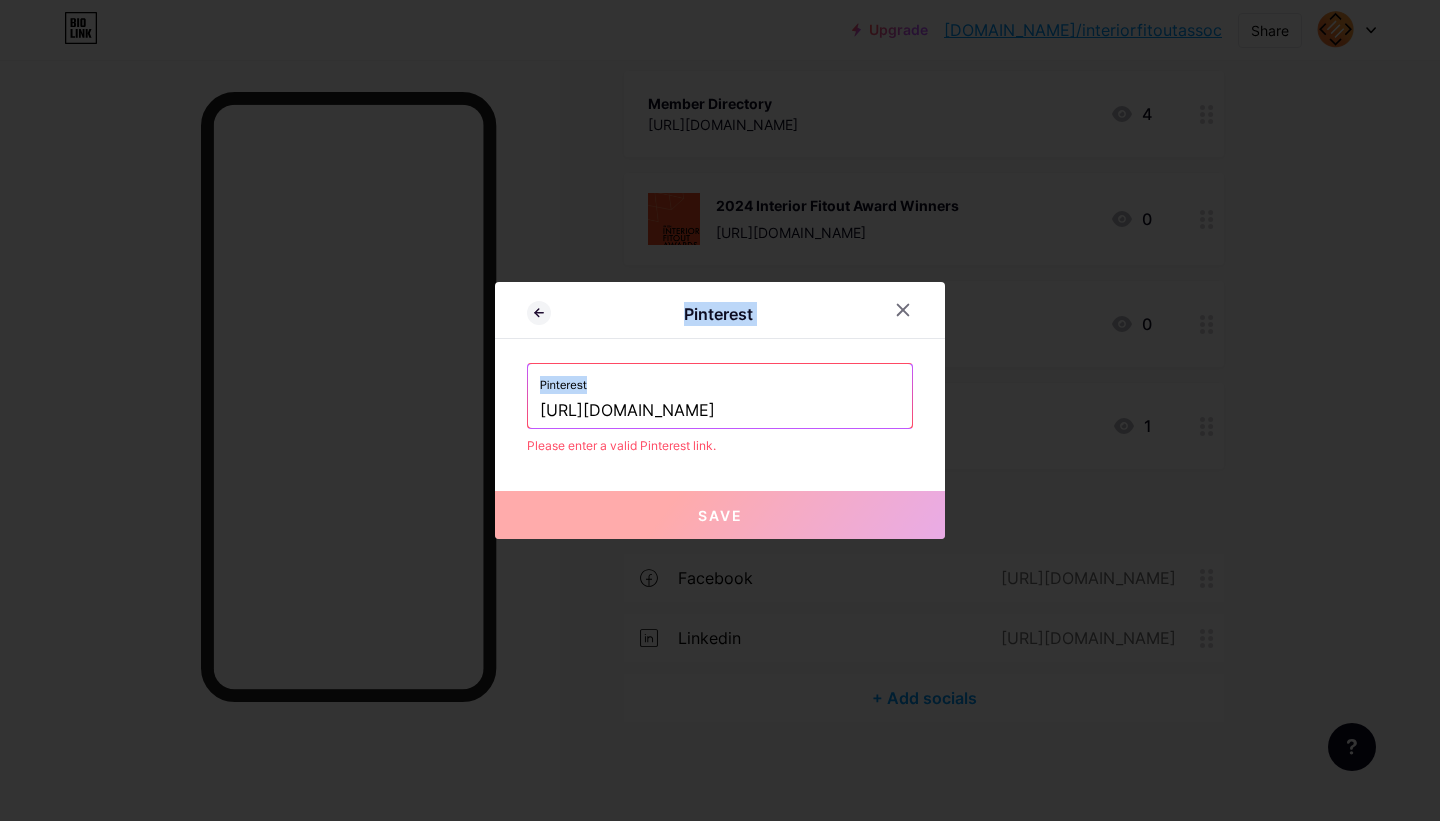 drag, startPoint x: 537, startPoint y: 409, endPoint x: 962, endPoint y: 406, distance: 425.0106 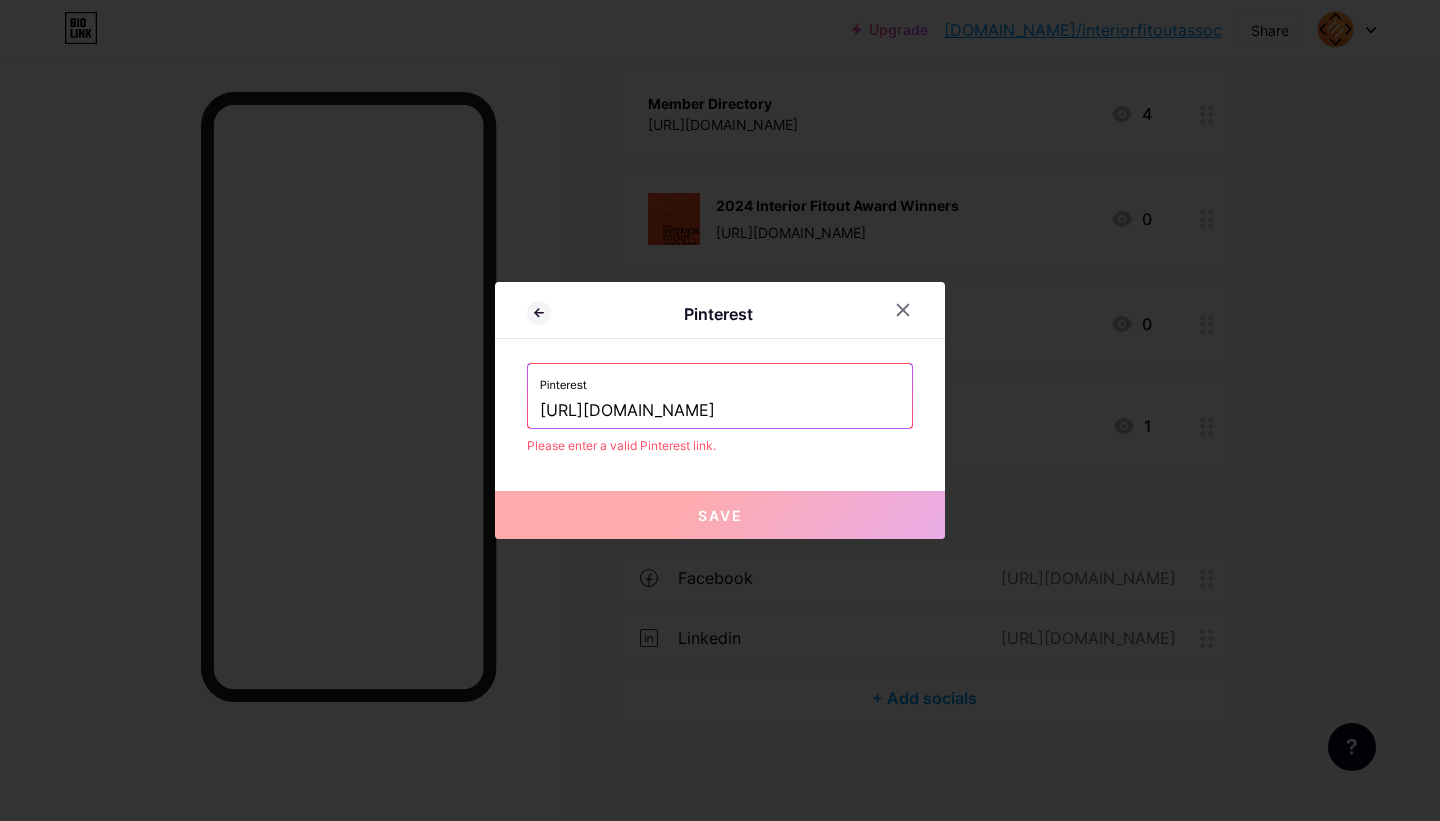 drag, startPoint x: 881, startPoint y: 404, endPoint x: 398, endPoint y: 373, distance: 483.9938 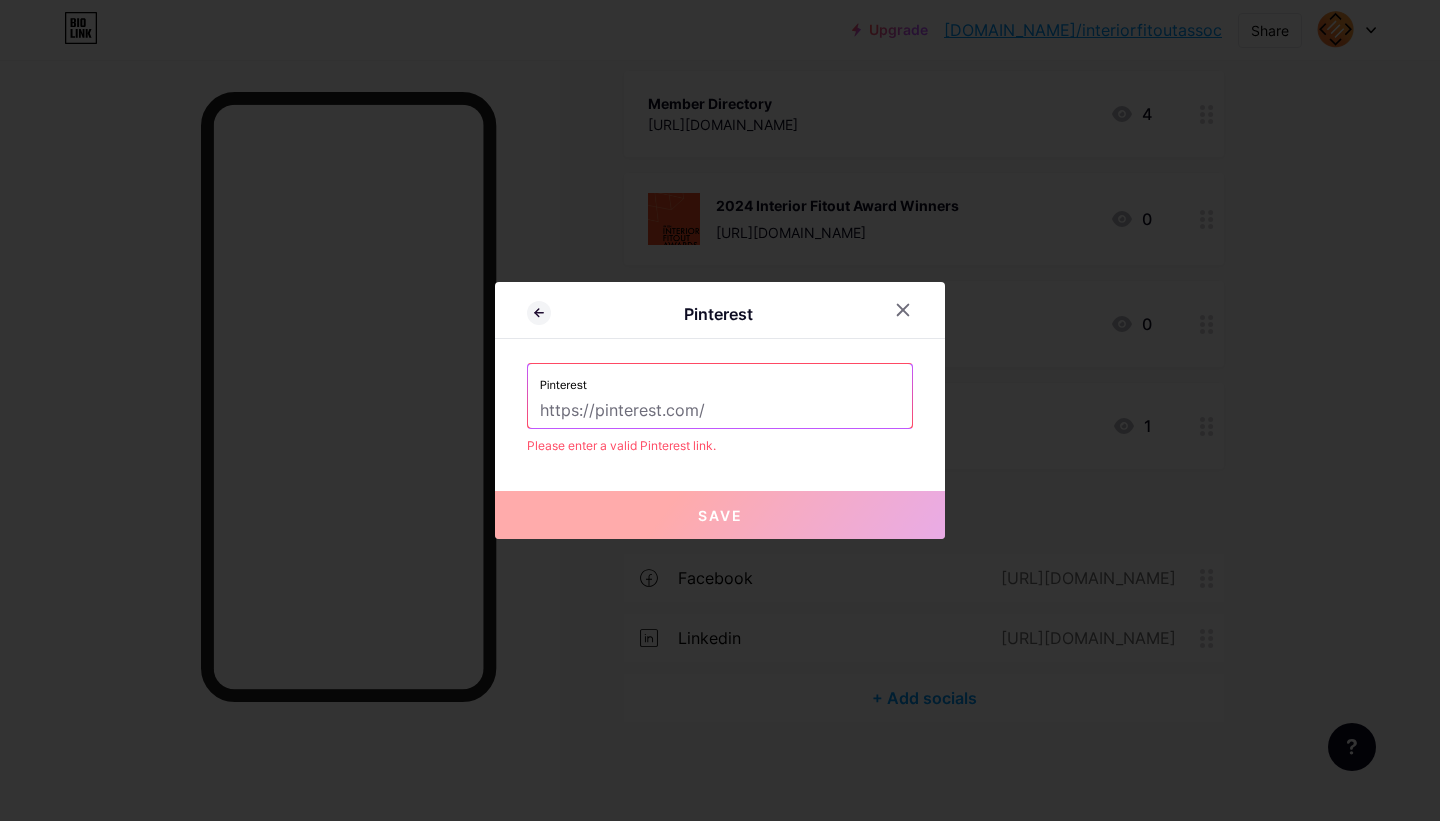 paste on "[URL][DOMAIN_NAME]" 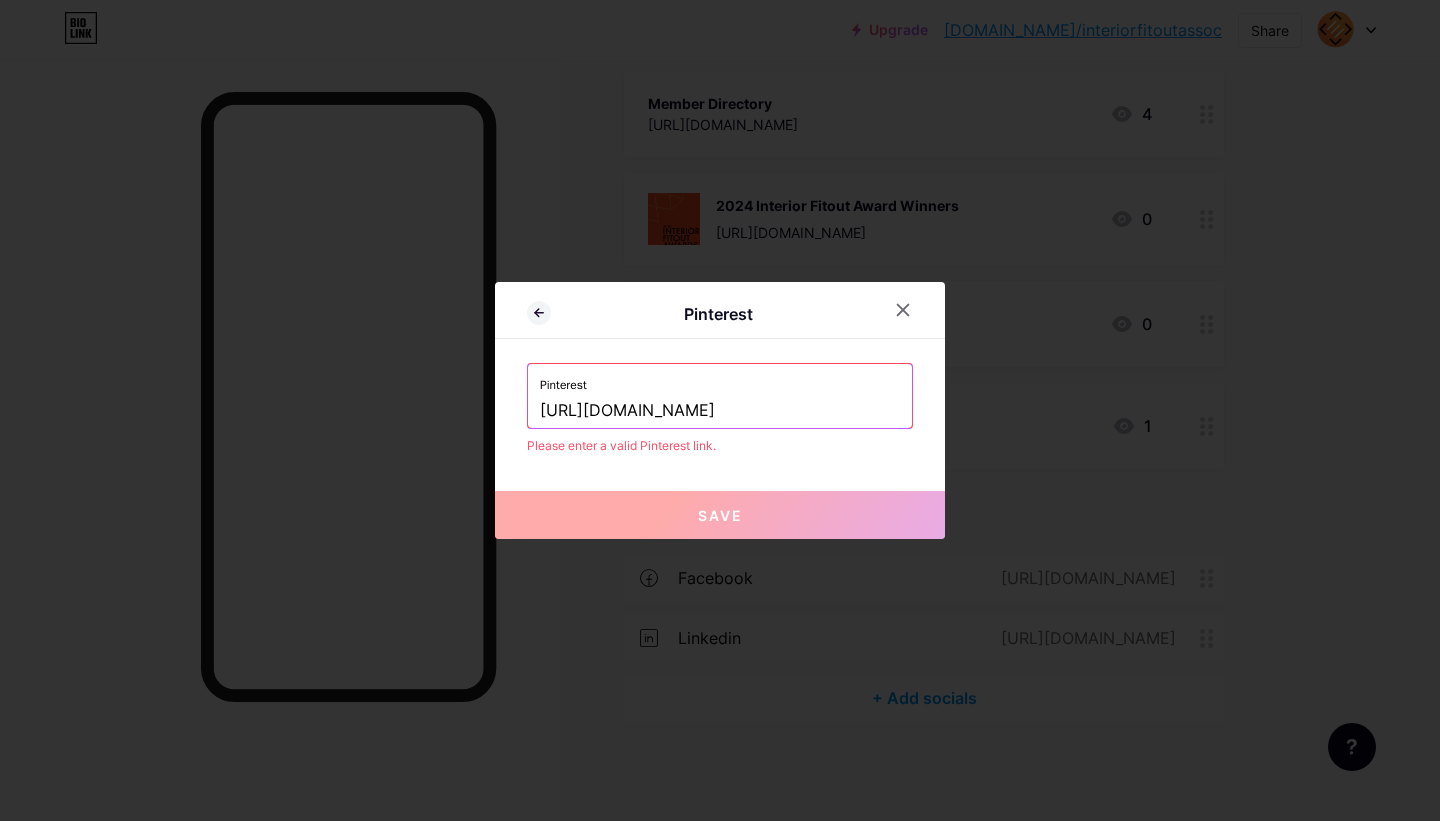 click on "[URL][DOMAIN_NAME]" at bounding box center [720, 411] 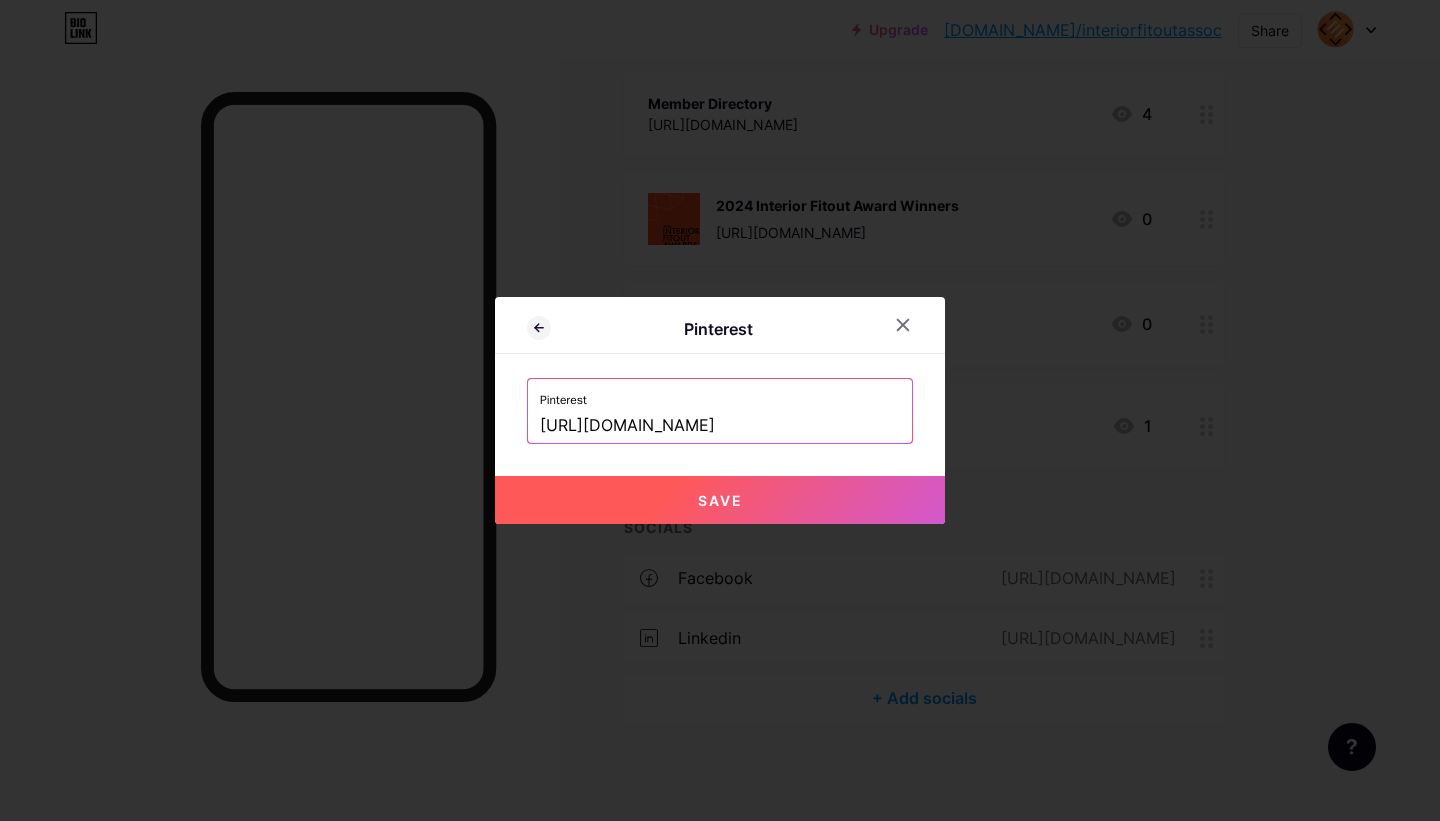 type on "[URL][DOMAIN_NAME]" 